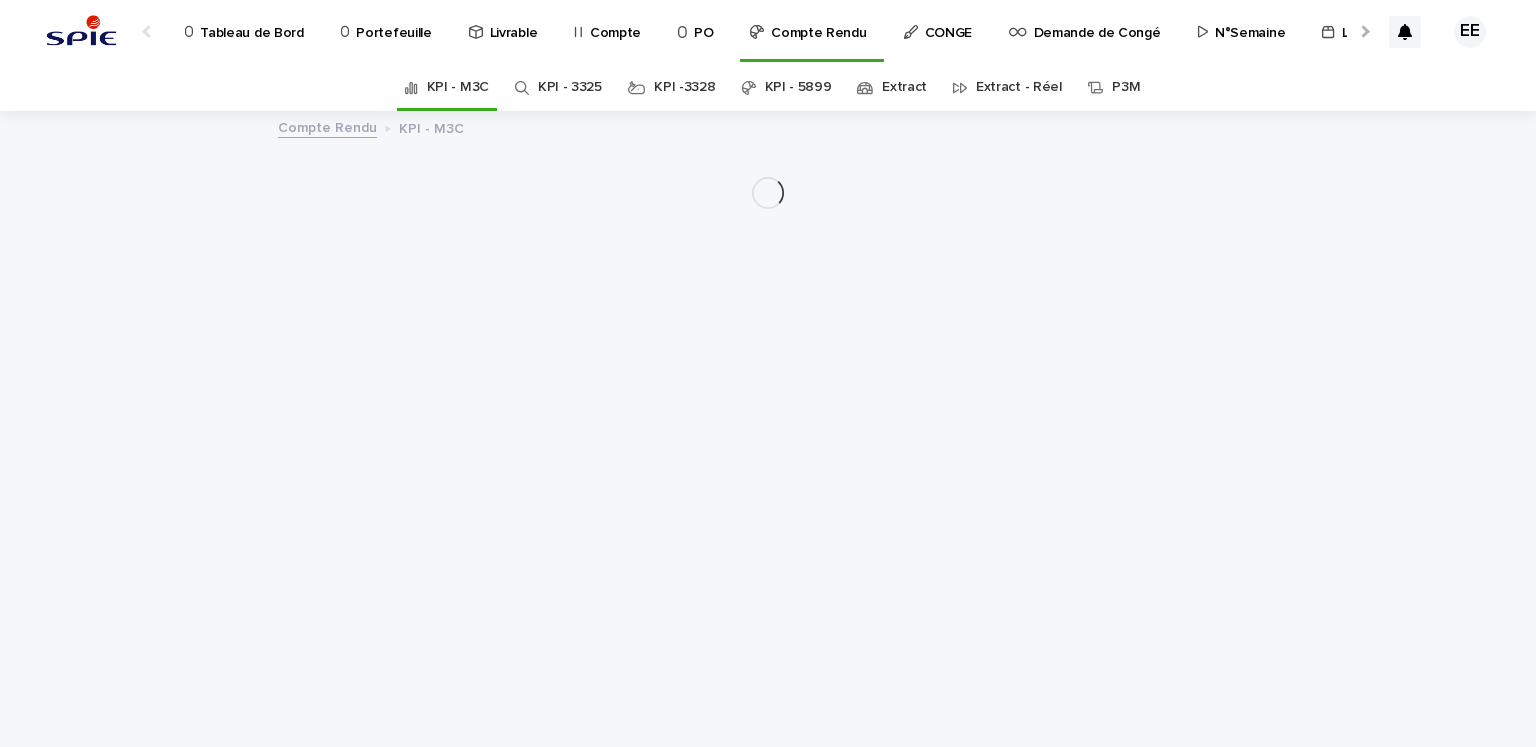 scroll, scrollTop: 0, scrollLeft: 0, axis: both 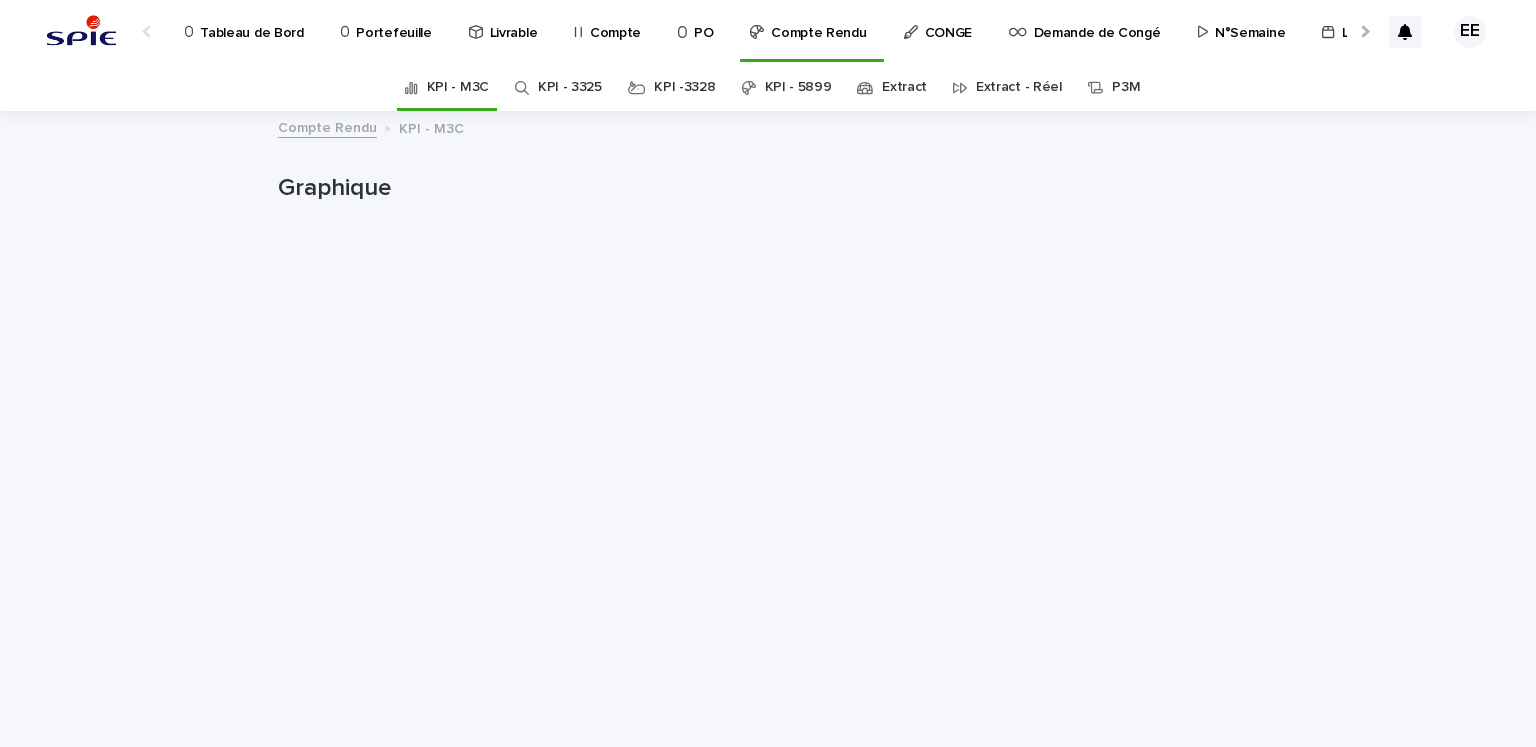 click on "Extract" at bounding box center [904, 87] 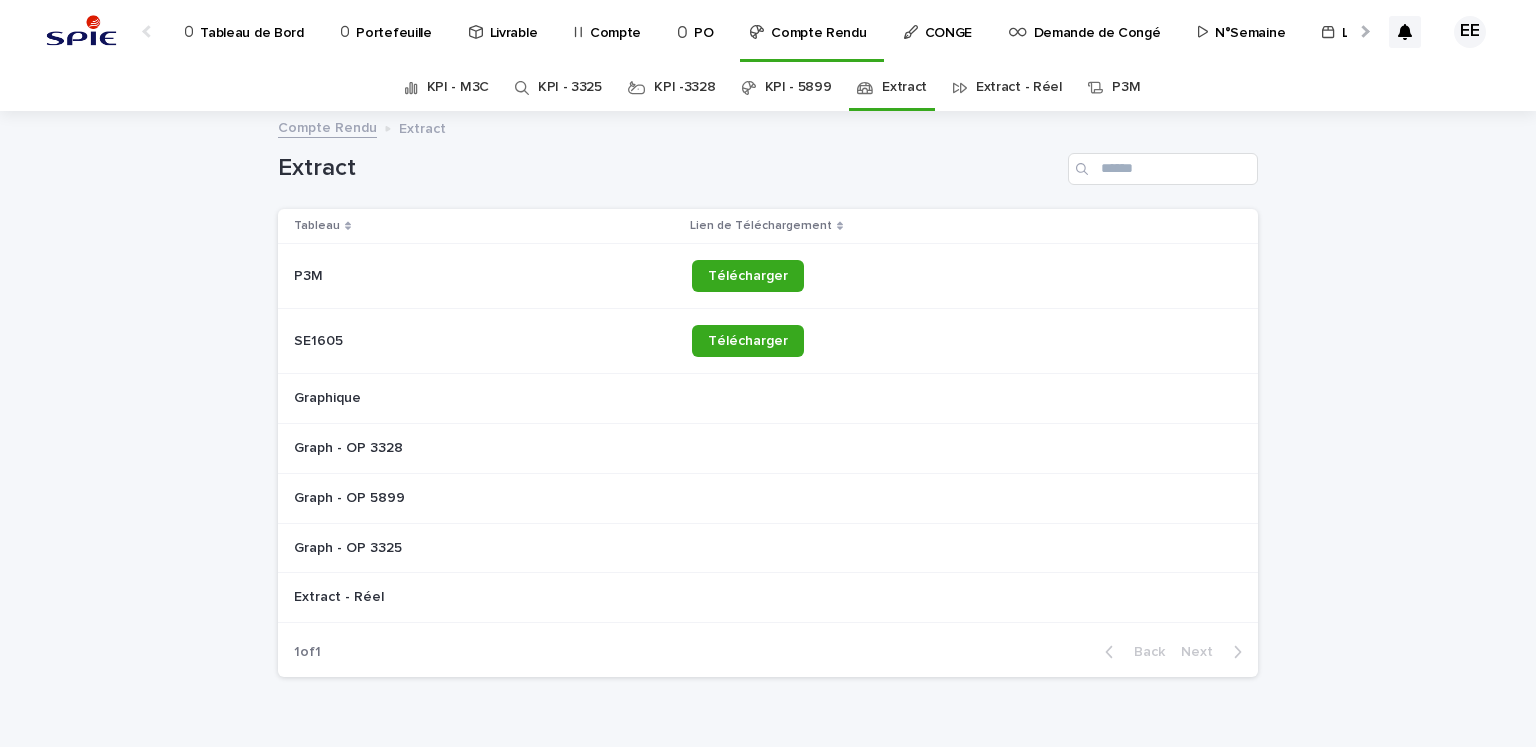 click on "Télécharger" at bounding box center [748, 341] 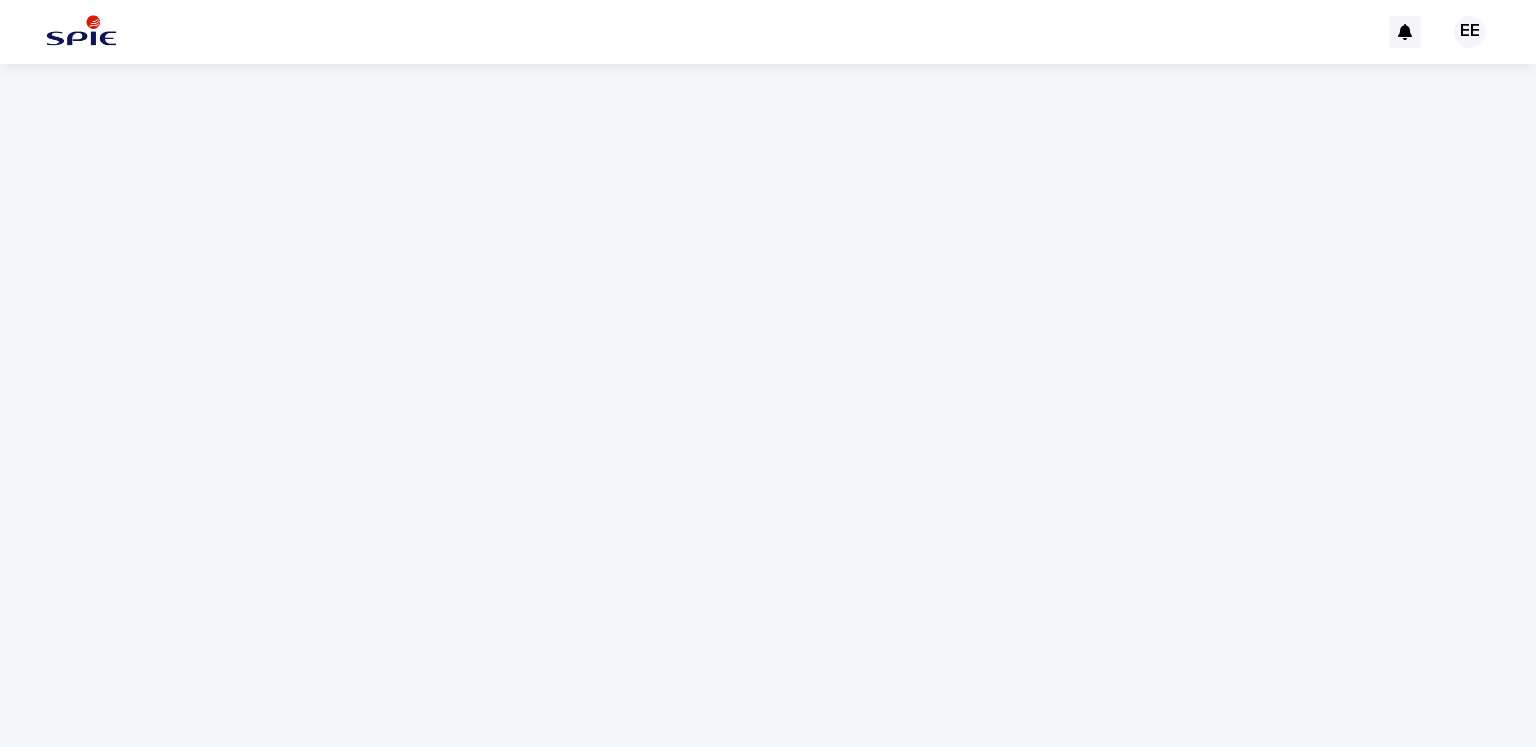 scroll, scrollTop: 0, scrollLeft: 0, axis: both 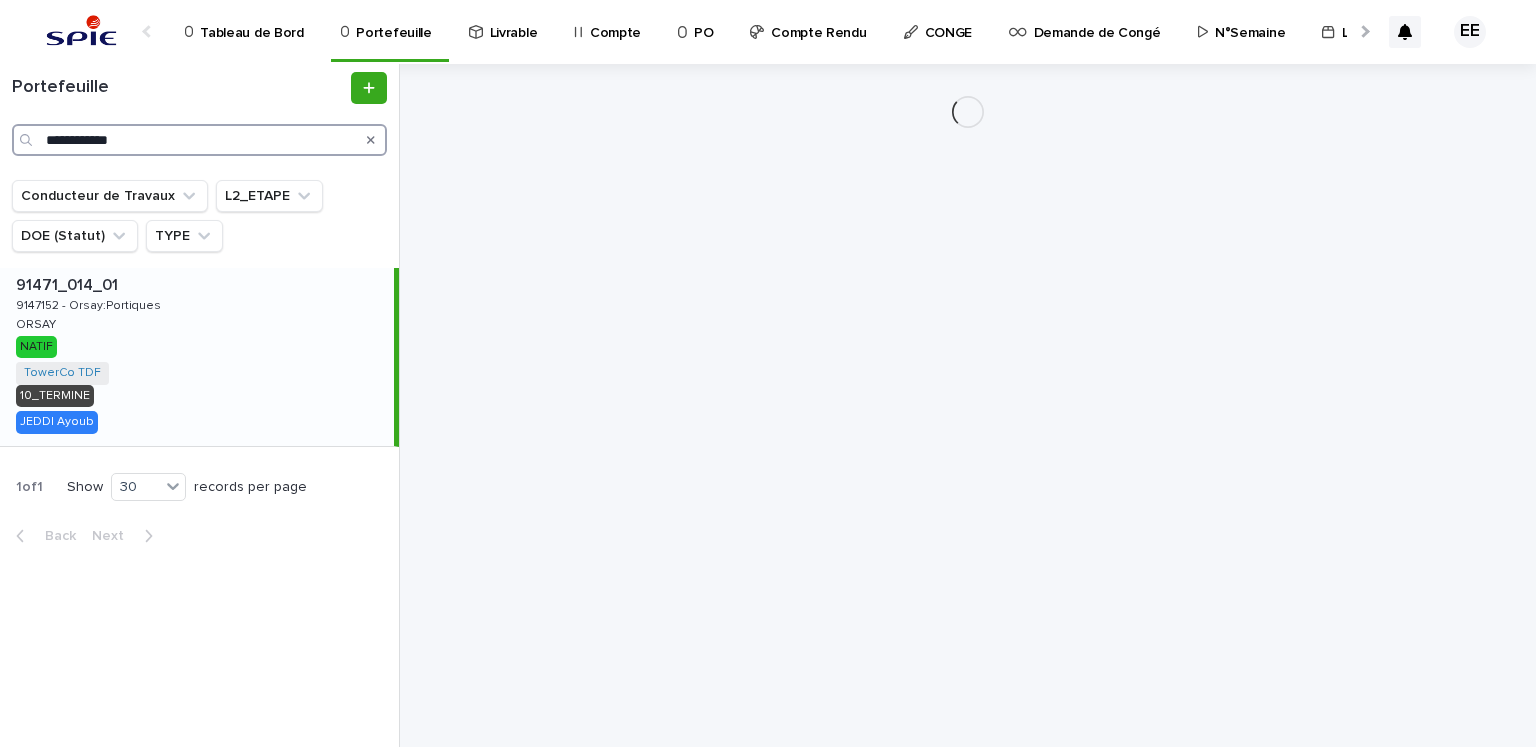 click on "**********" at bounding box center [199, 140] 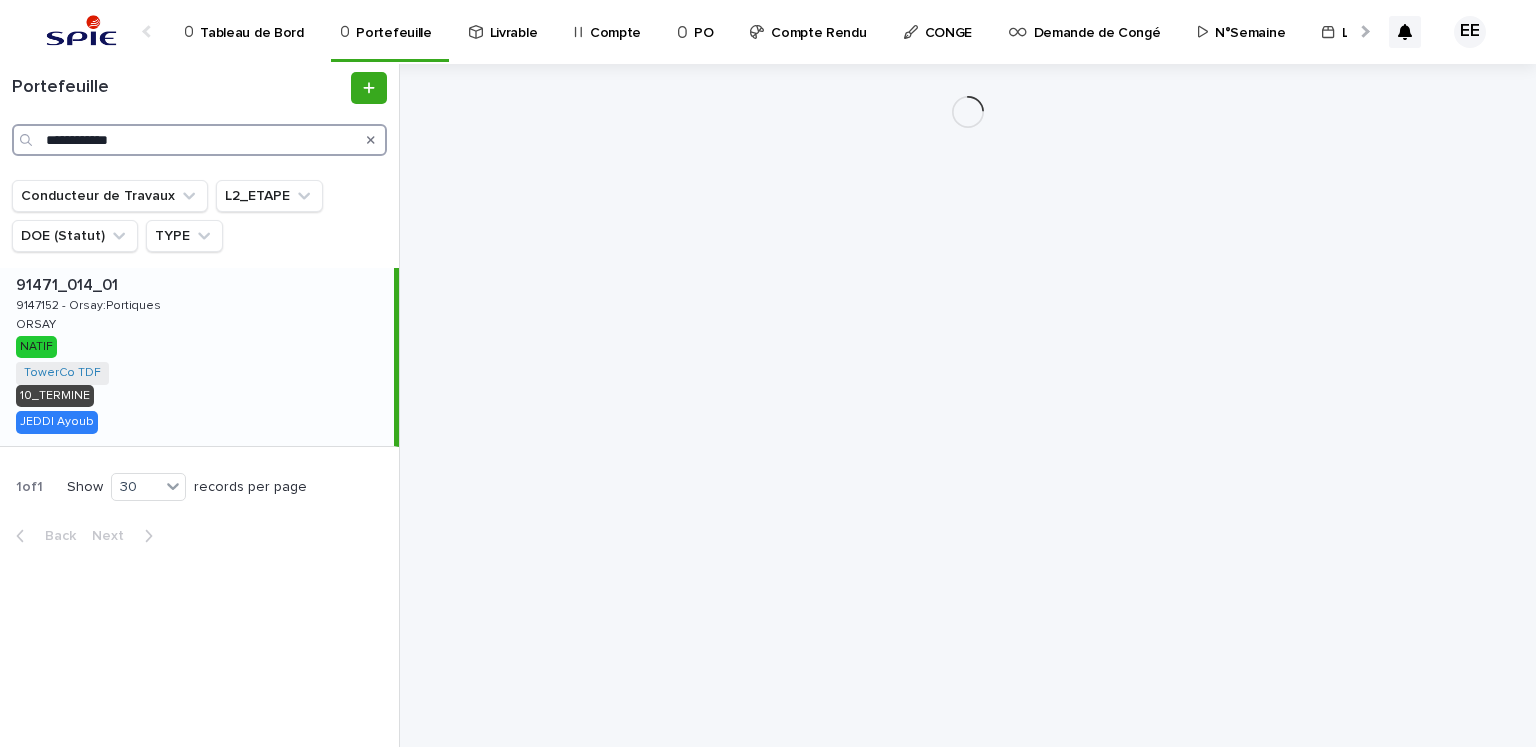 click on "**********" at bounding box center (199, 140) 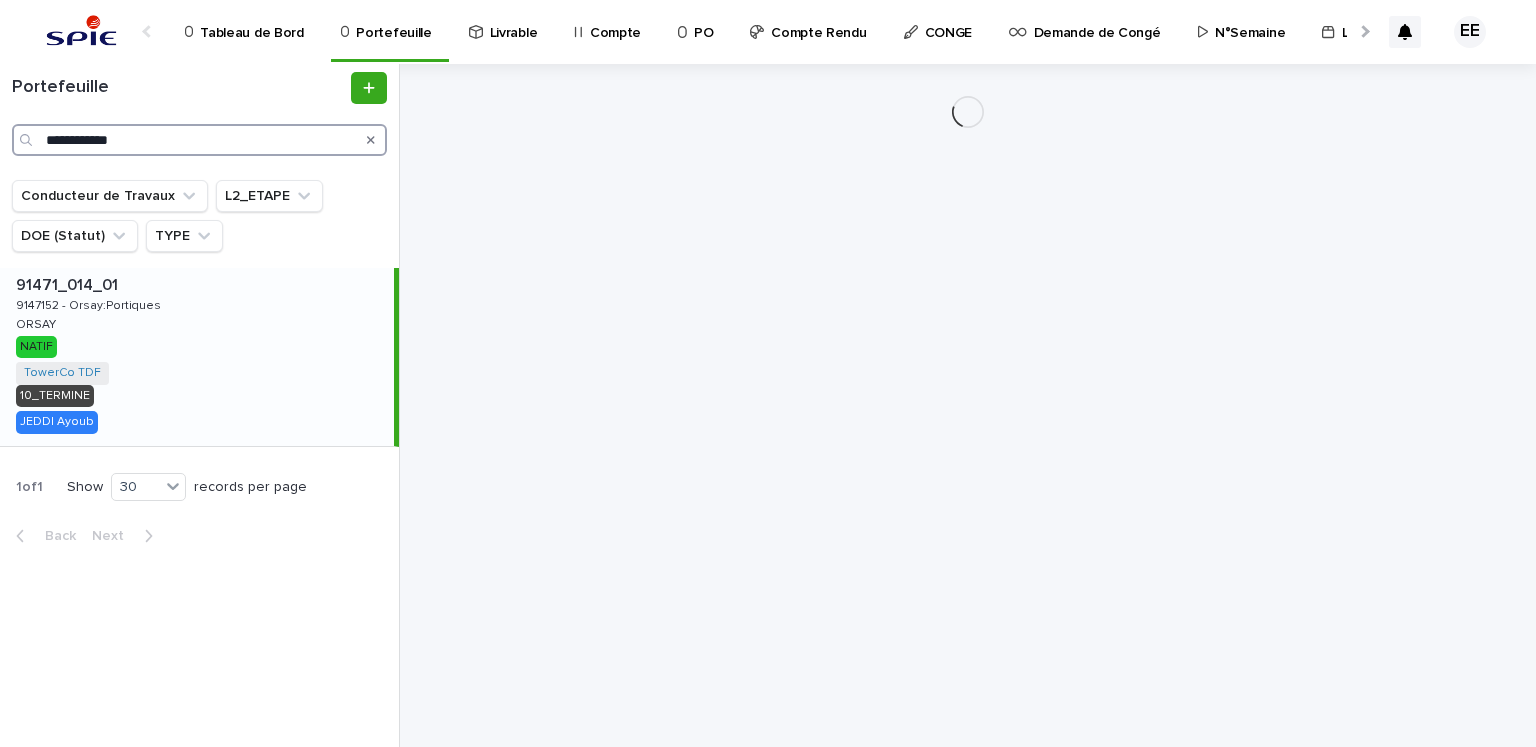 click on "**********" at bounding box center (199, 140) 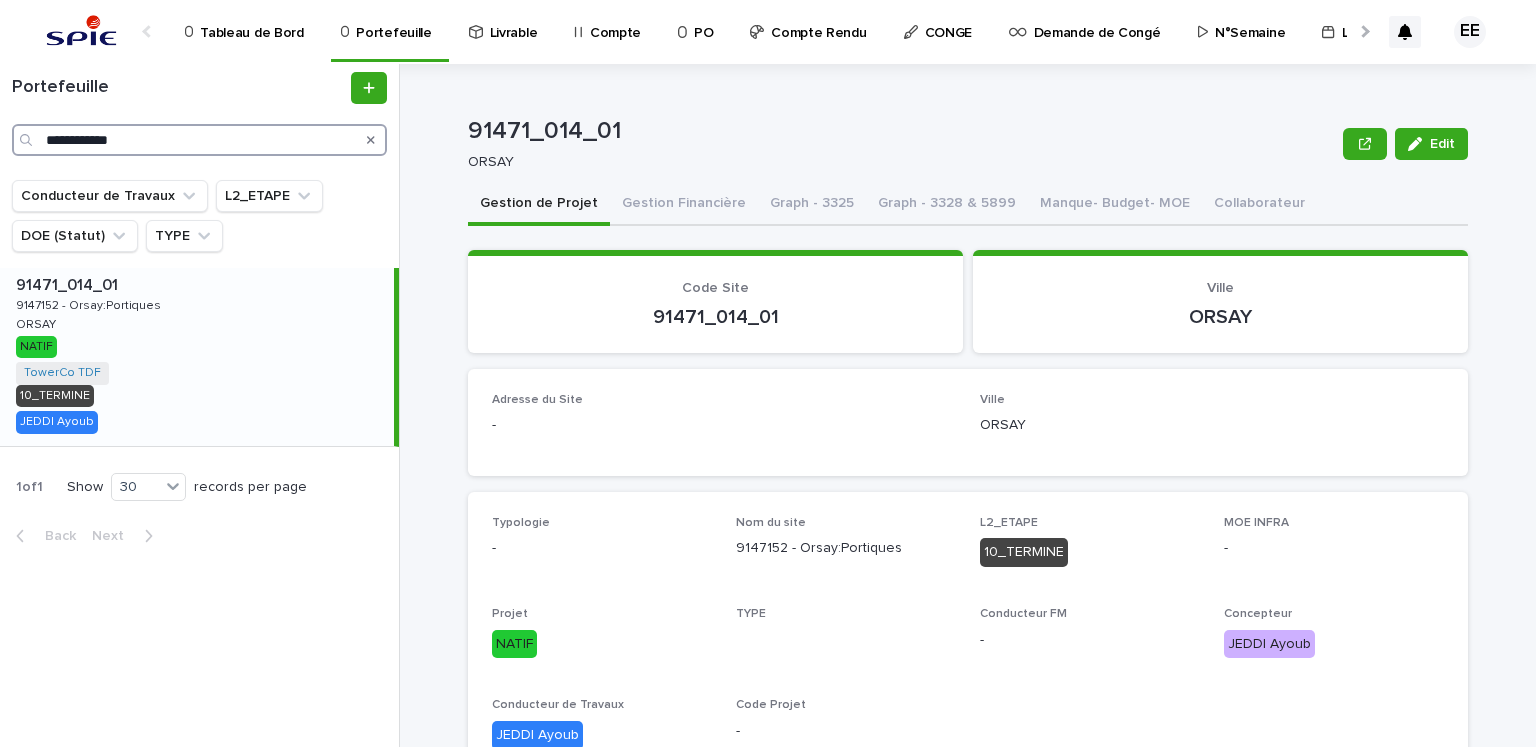 paste 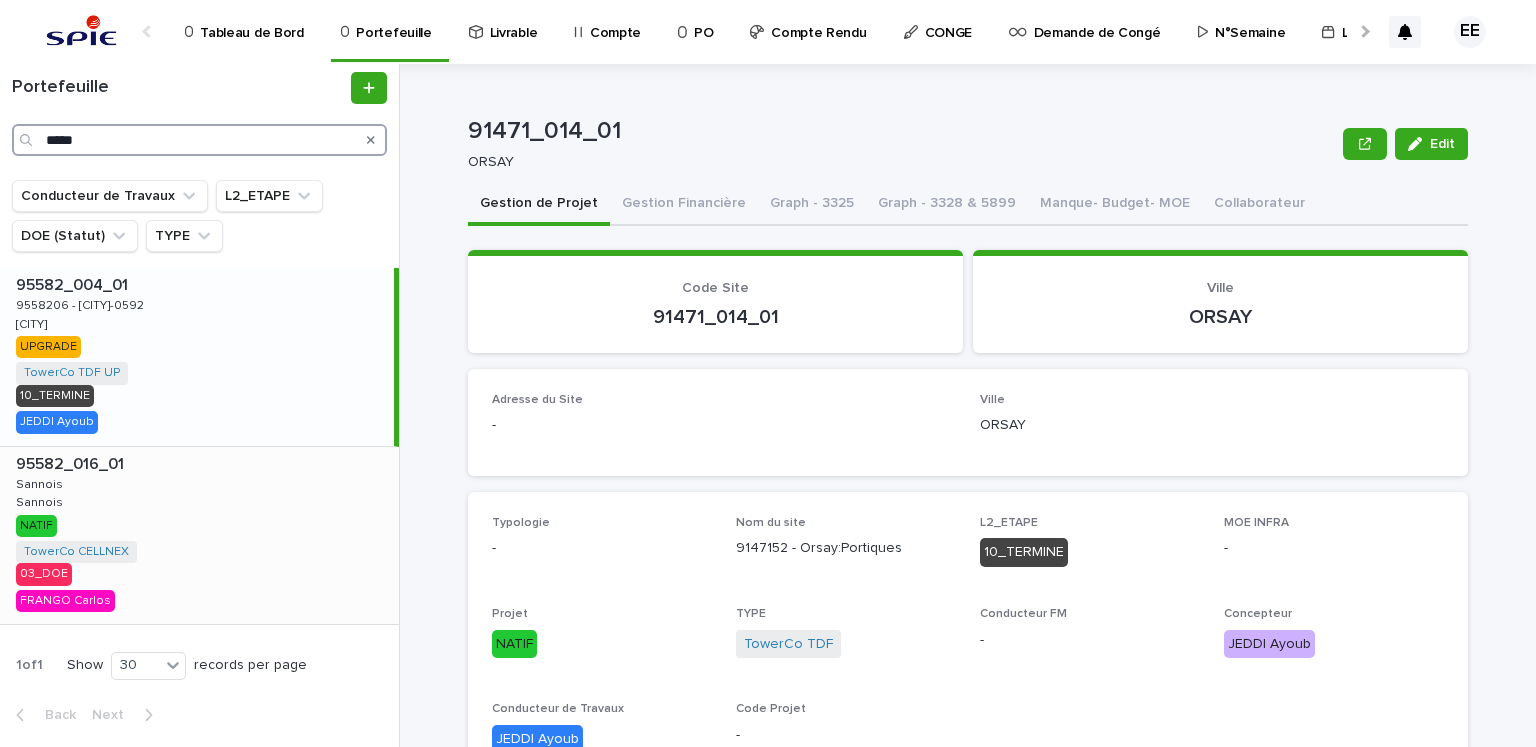 type on "*****" 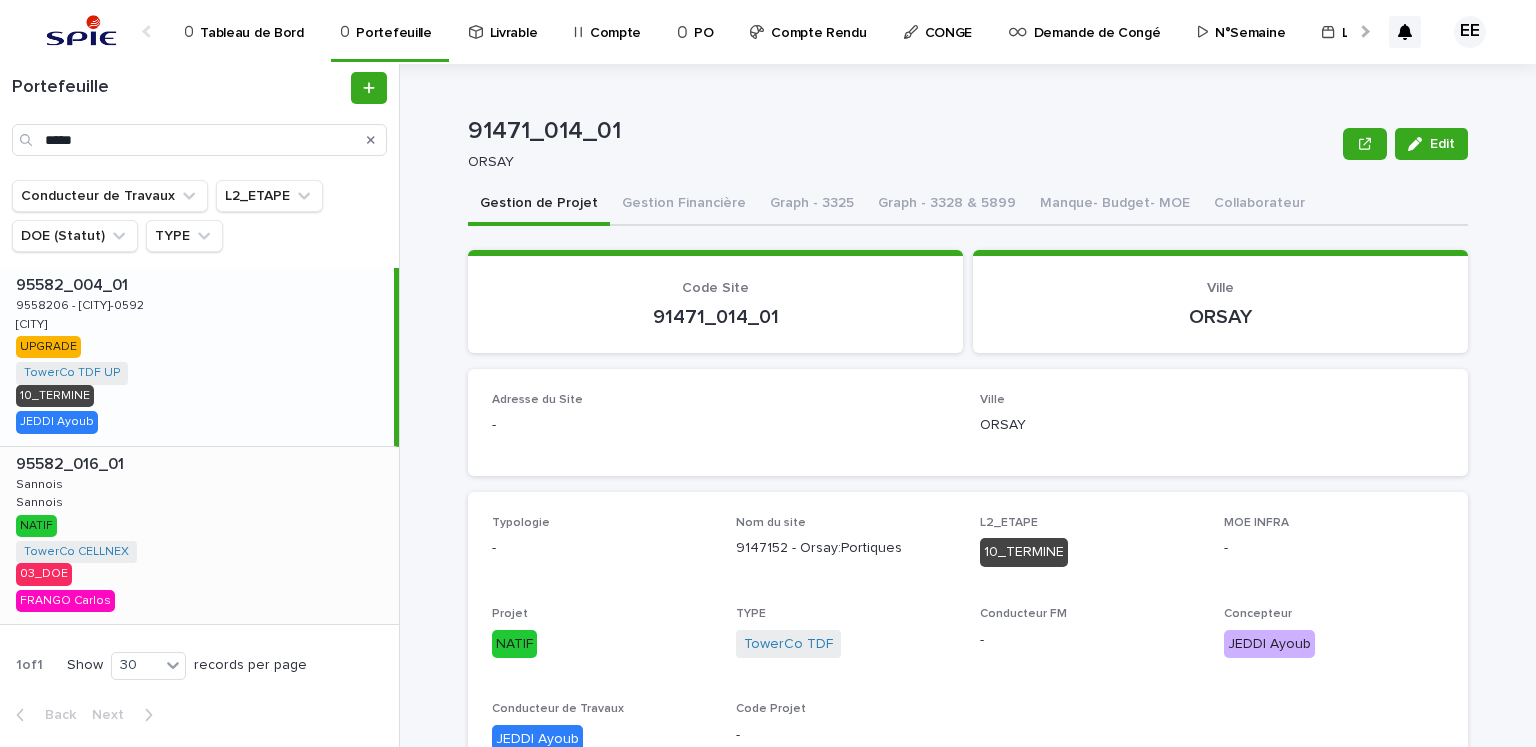 click on "95582_016_01 95582_016_01   [CITY] [CITY]   [CITY] [CITY]   NATIF TowerCo CELLNEX   + 0 03_DOE FRANGO Carlos" at bounding box center (199, 536) 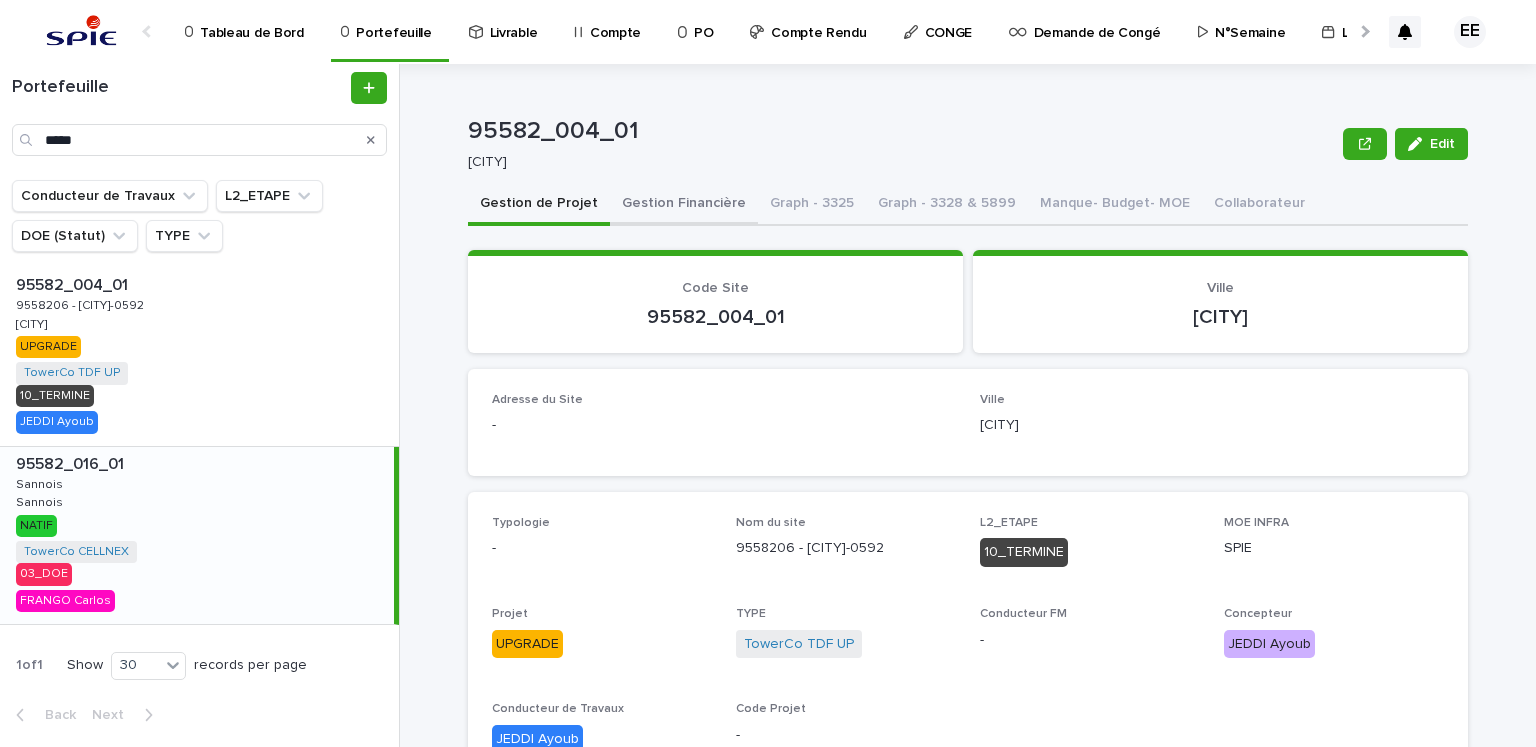 click on "Gestion Financière" at bounding box center (684, 205) 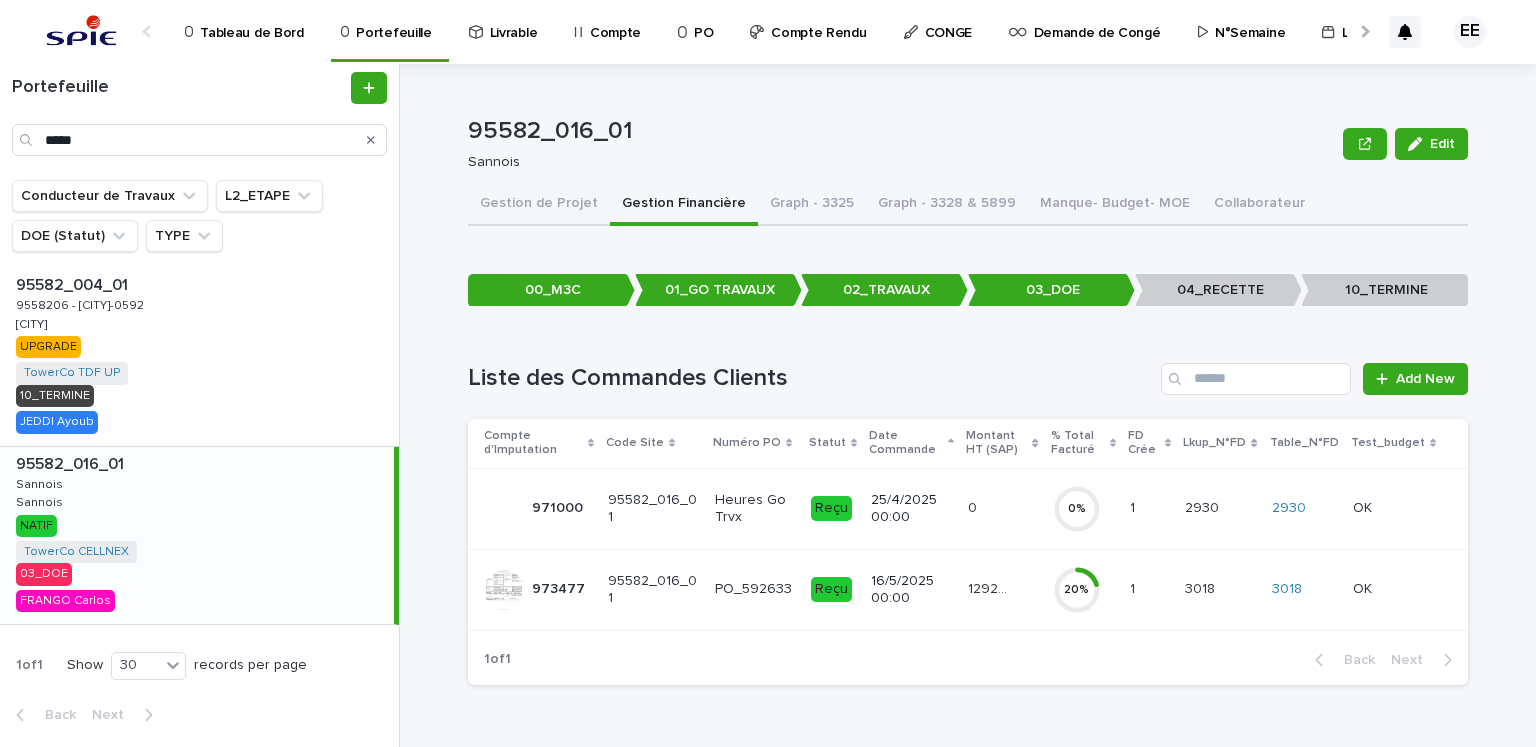 click on "16/5/2025 00:00" at bounding box center (911, 590) 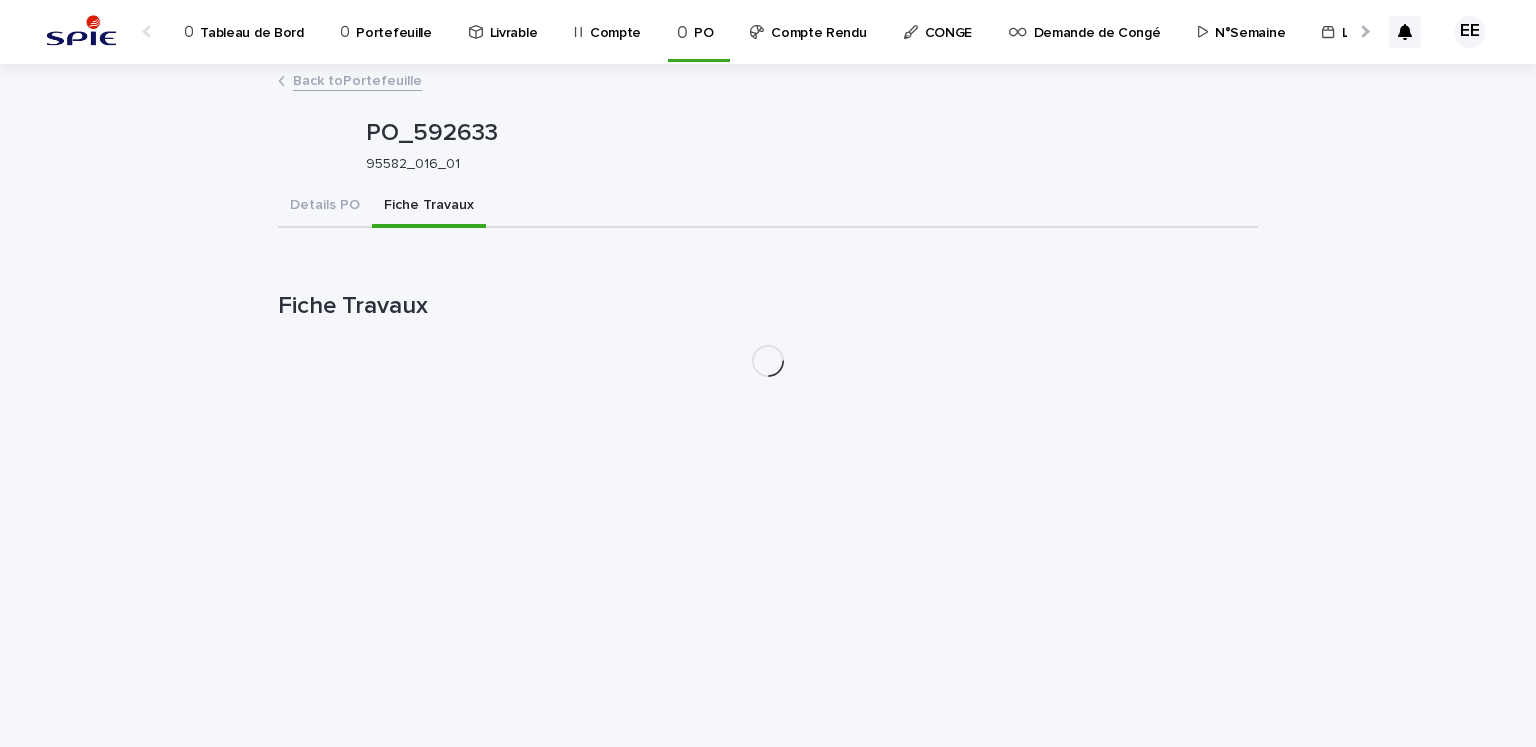 click on "Fiche Travaux" at bounding box center [429, 207] 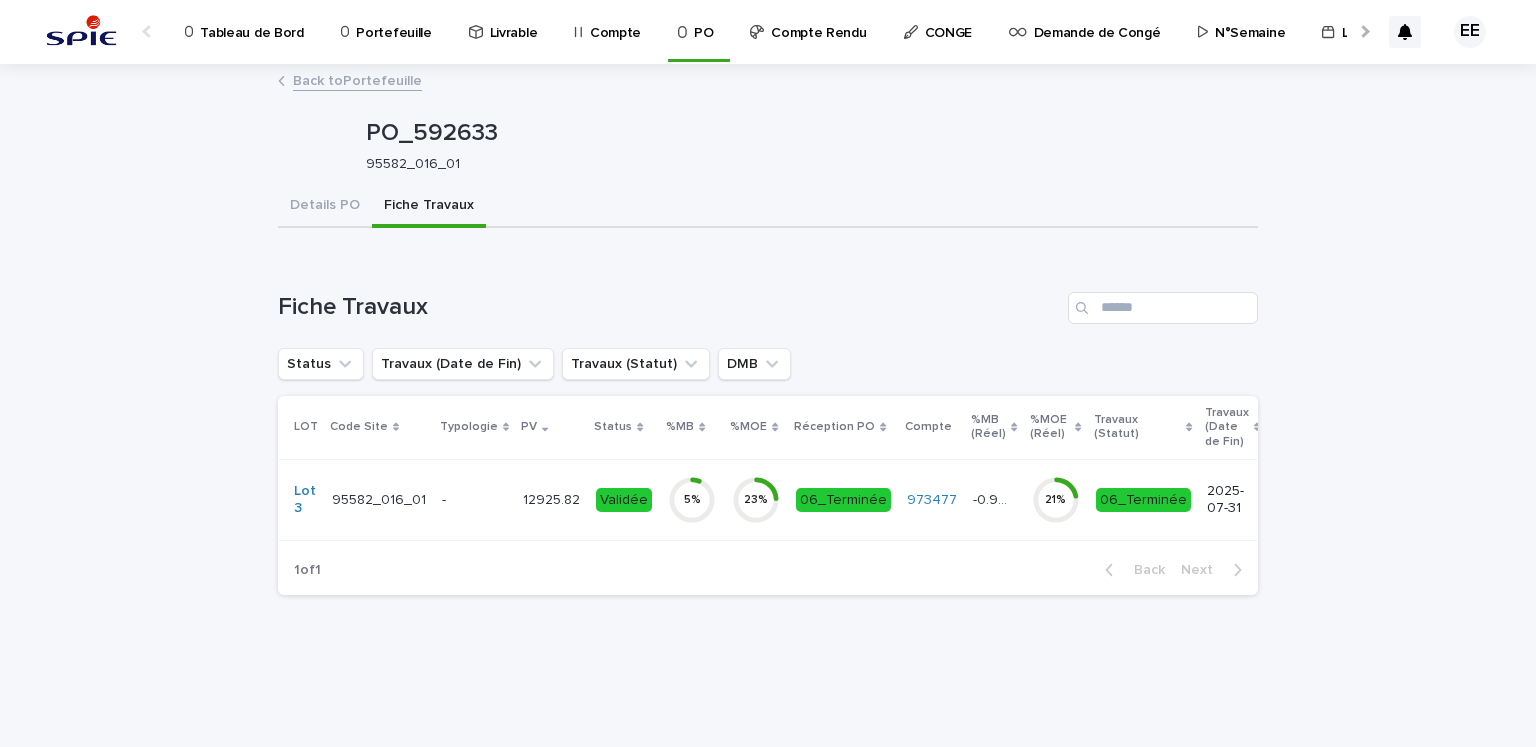 click on "12925.82 12925.82" at bounding box center [551, 499] 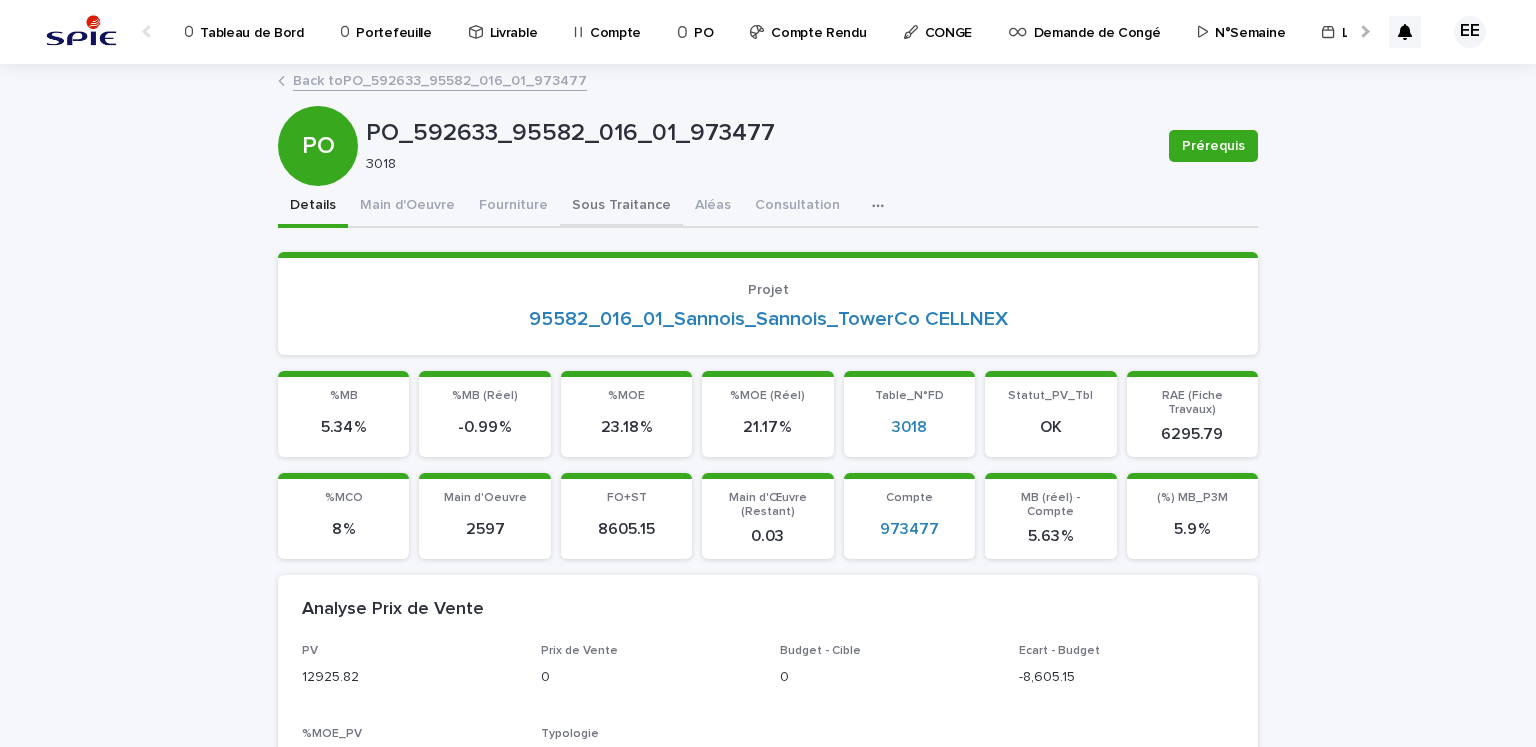 click on "Sous Traitance" at bounding box center [621, 207] 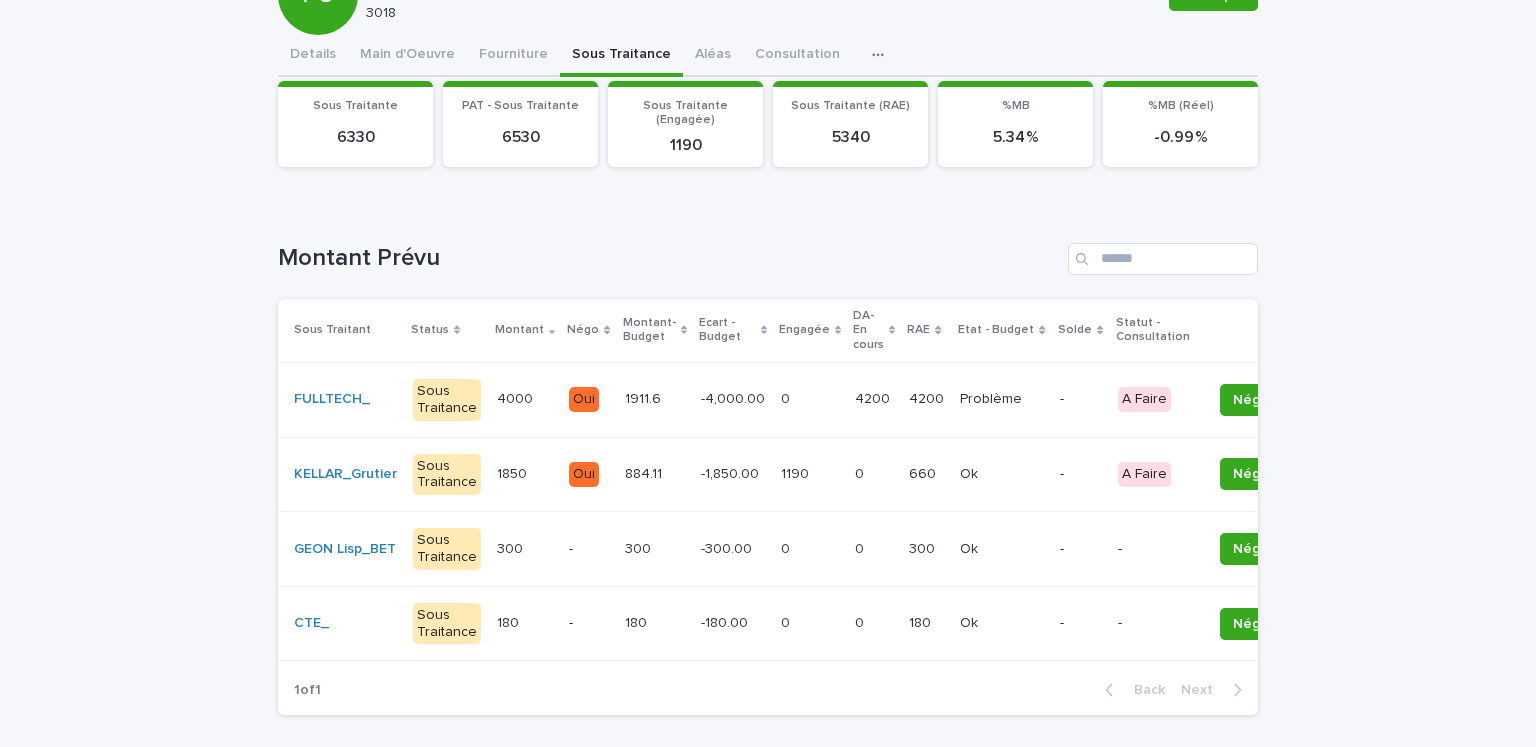 scroll, scrollTop: 248, scrollLeft: 0, axis: vertical 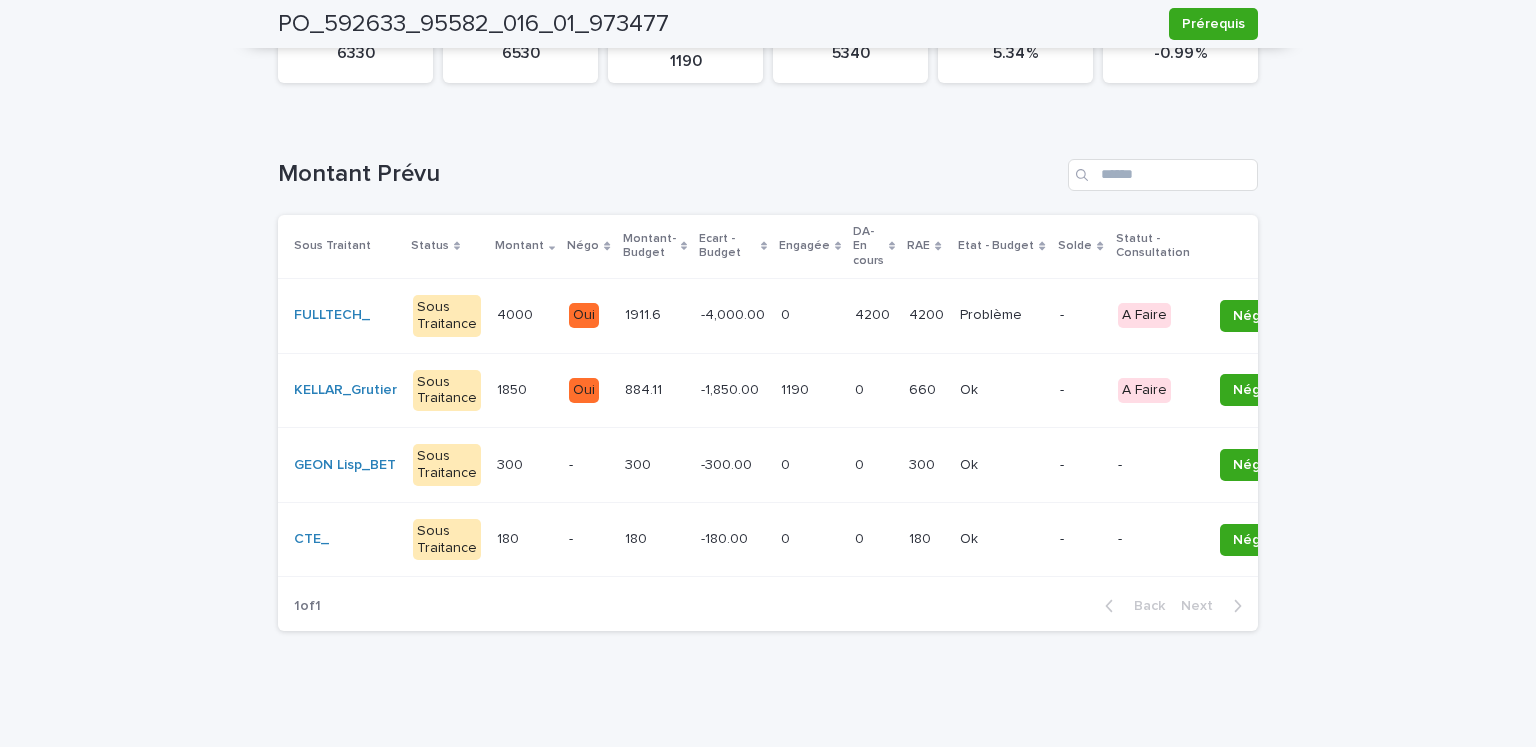 drag, startPoint x: 1504, startPoint y: 0, endPoint x: 1067, endPoint y: 101, distance: 448.51978 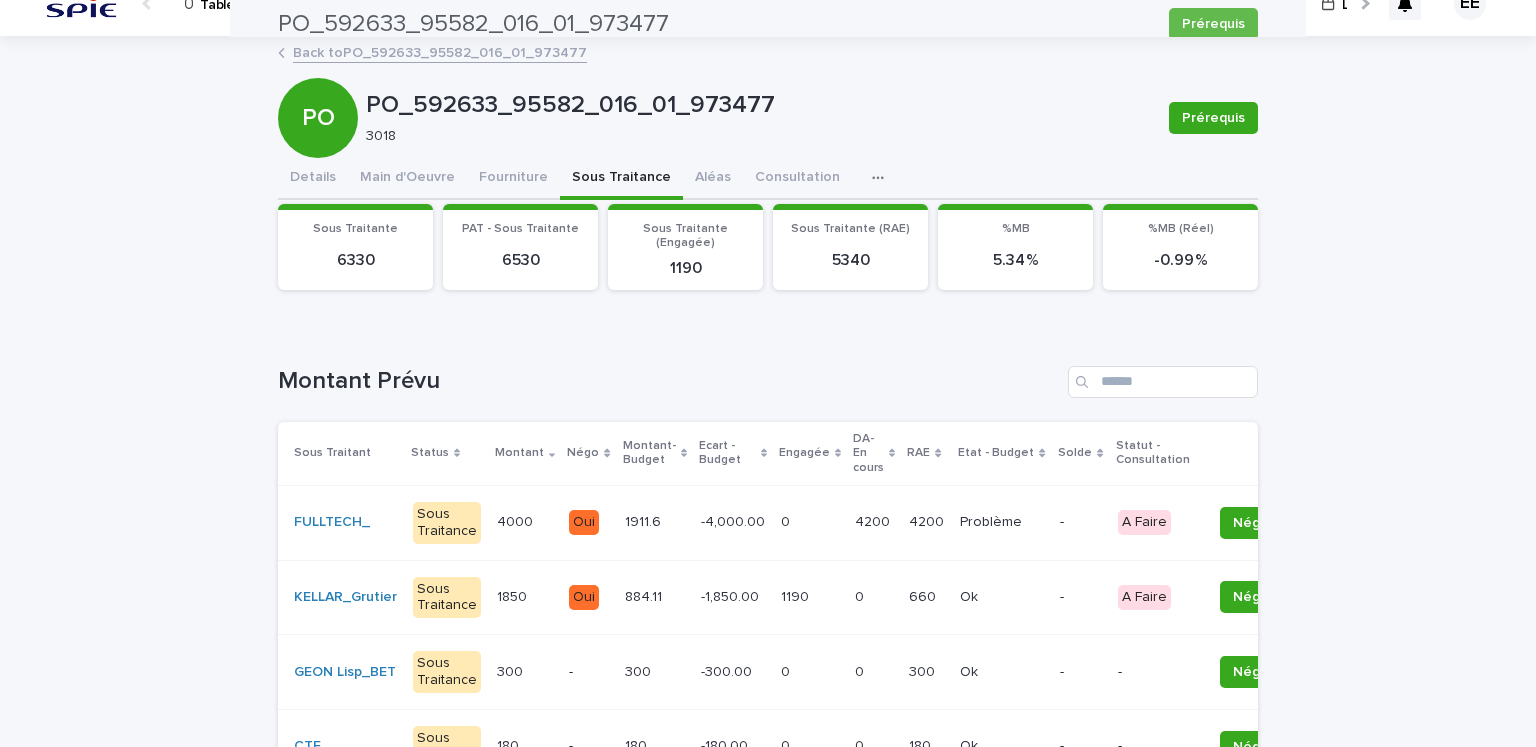 scroll, scrollTop: 0, scrollLeft: 0, axis: both 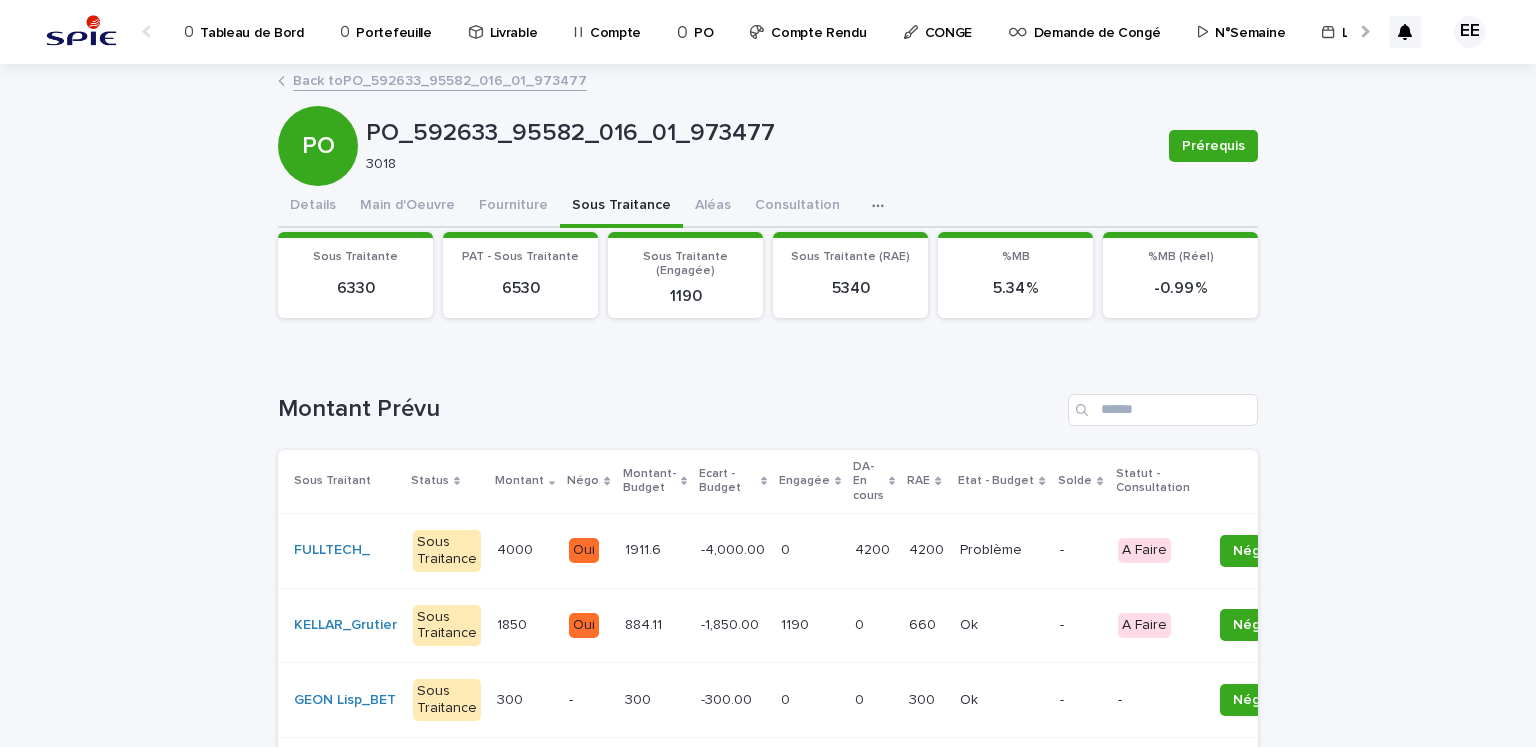 click on "Portefeuille" at bounding box center (393, 21) 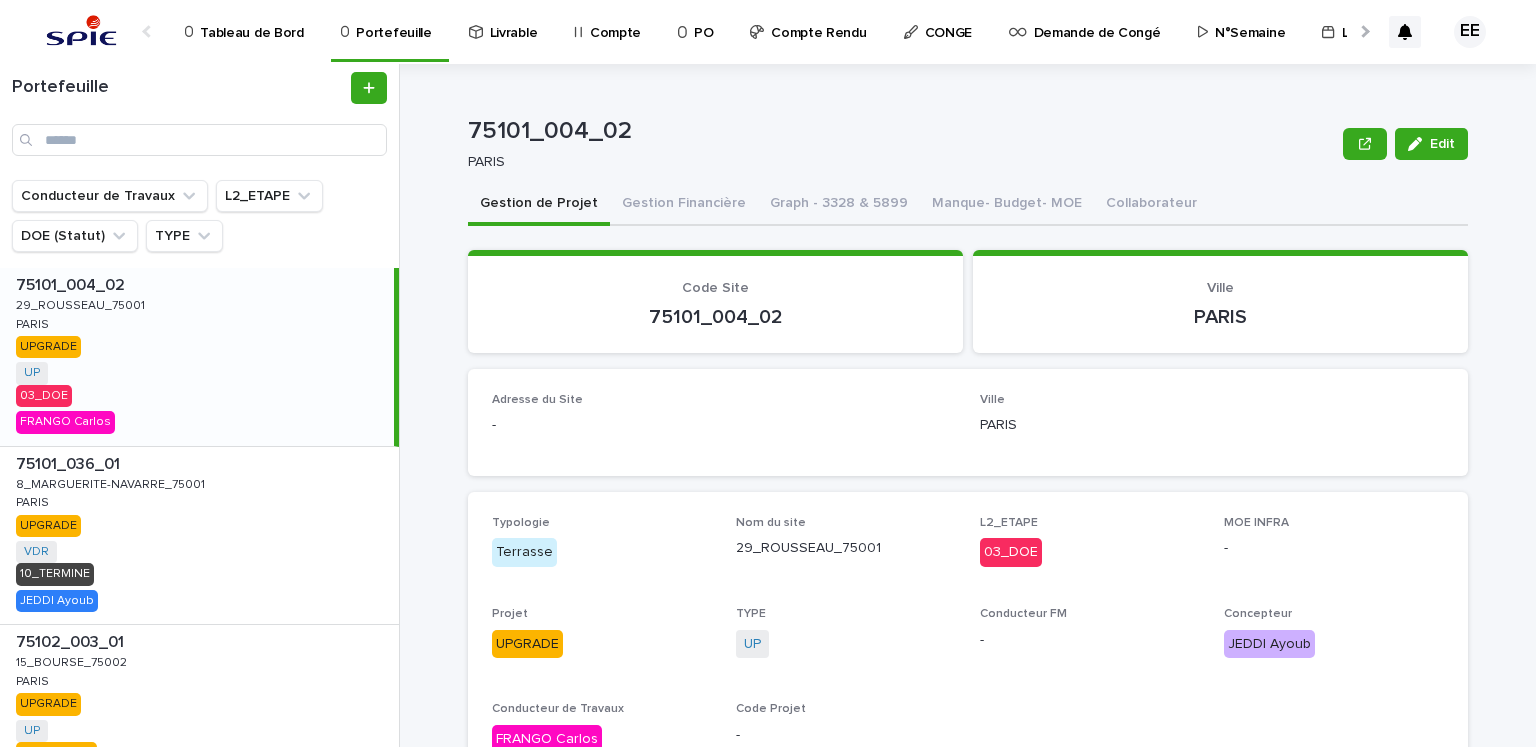 click on "CONGE" at bounding box center (948, 21) 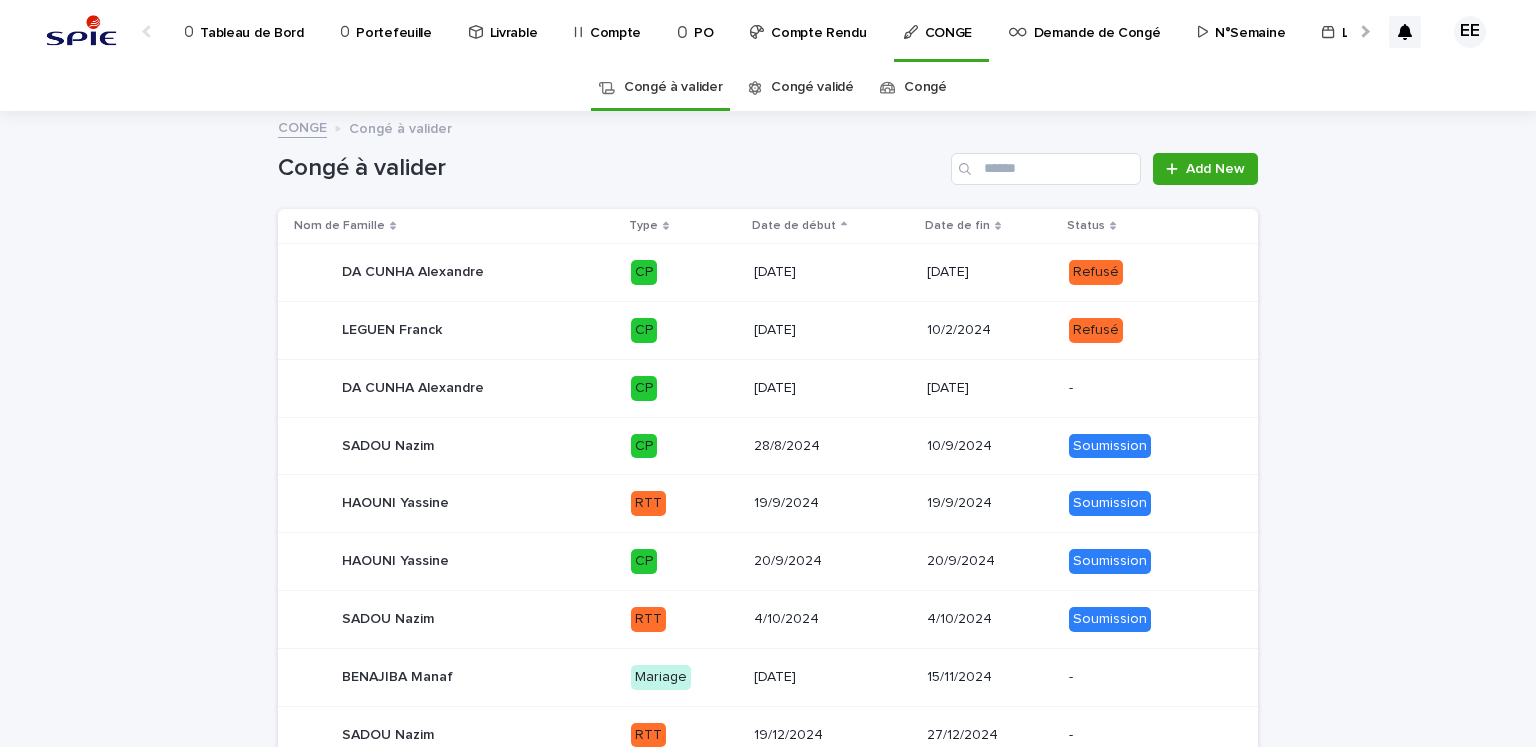 click on "Congé validé" at bounding box center [812, 87] 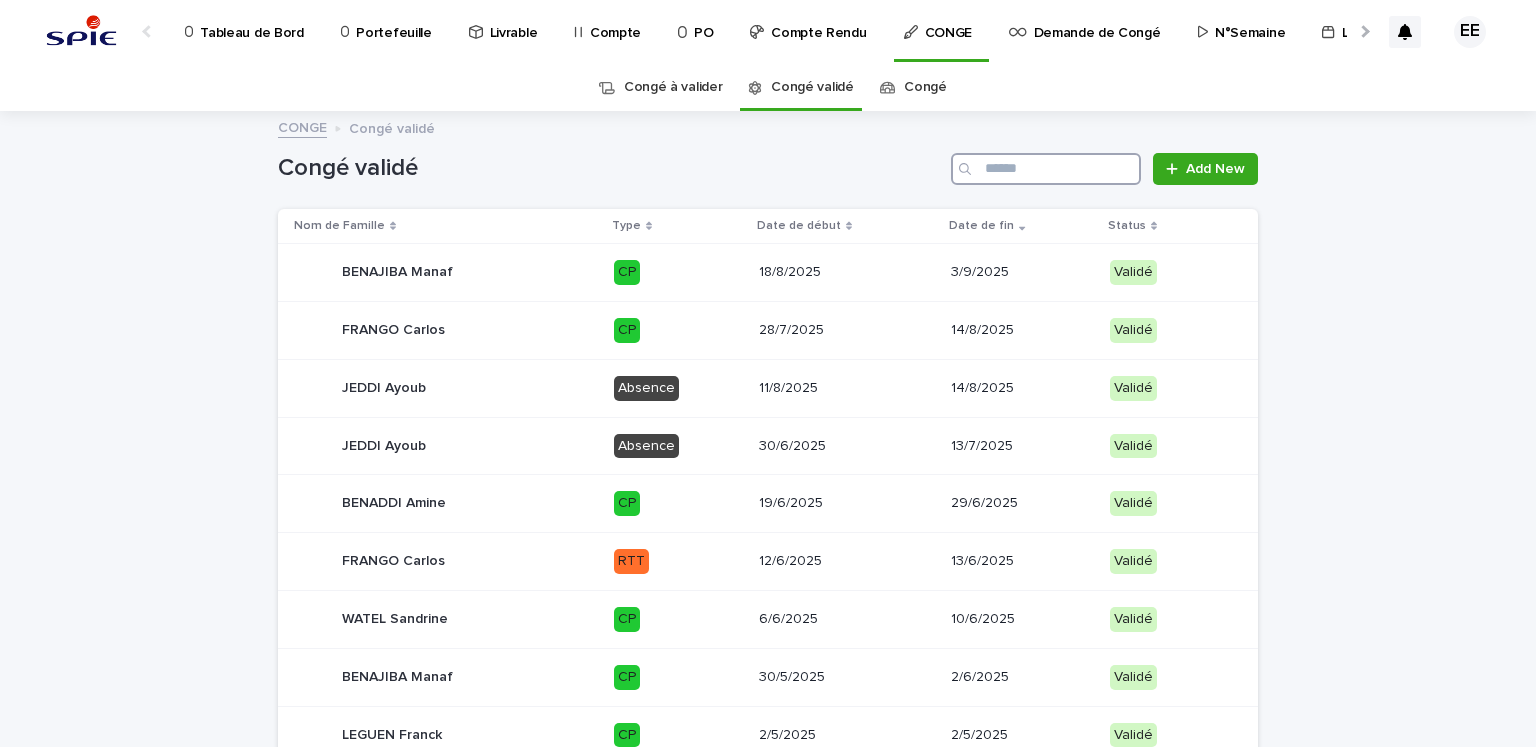 click at bounding box center (1046, 169) 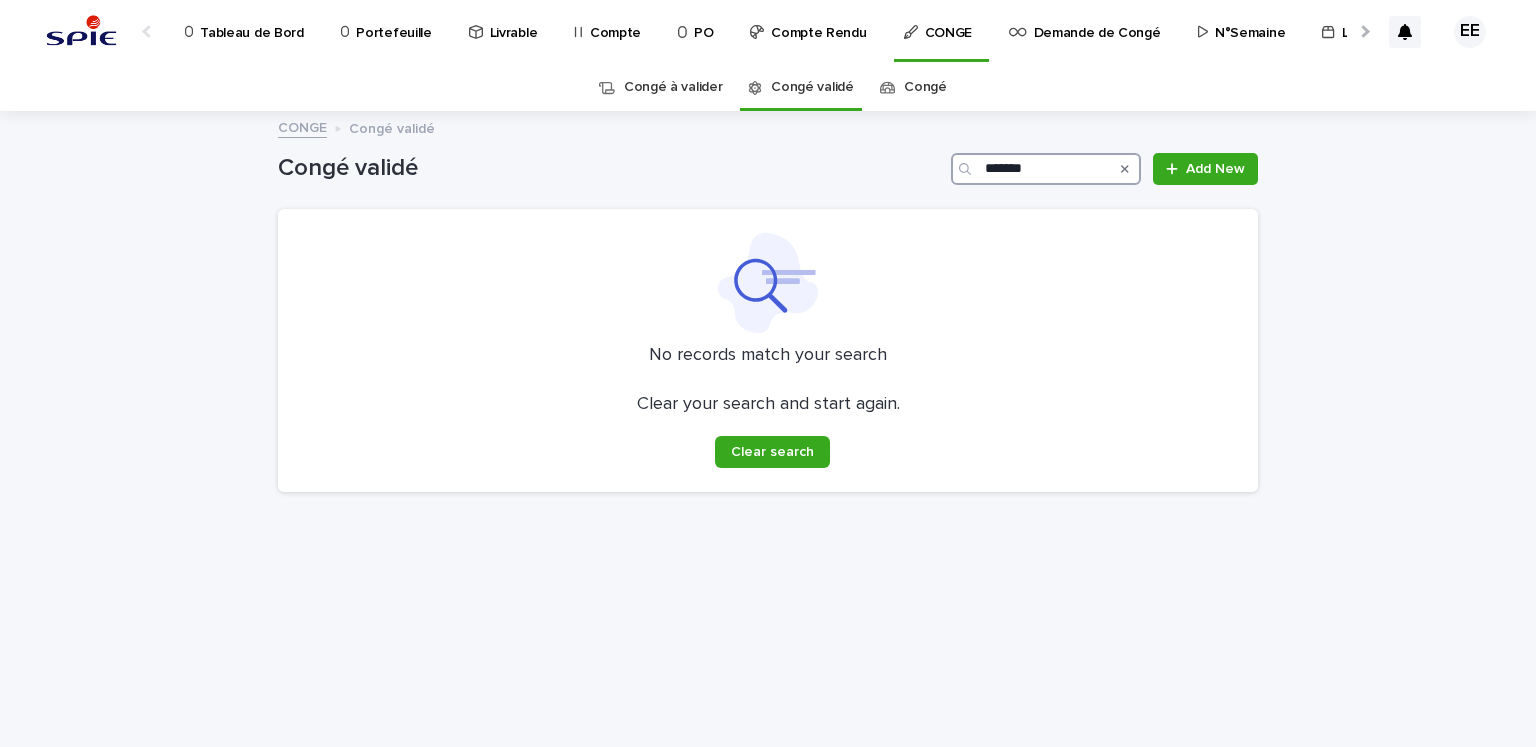 type on "*******" 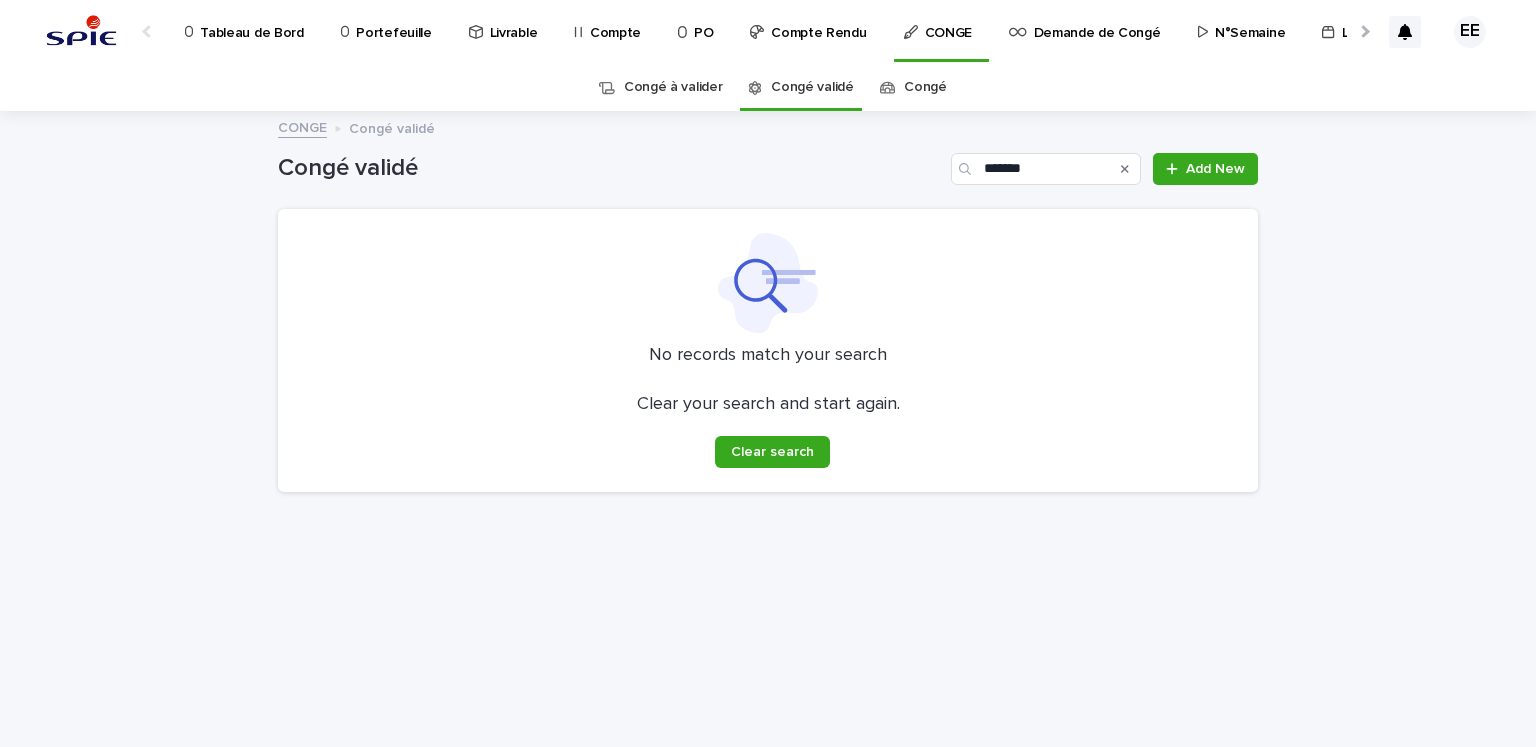 click on "Congé à valider" at bounding box center (673, 87) 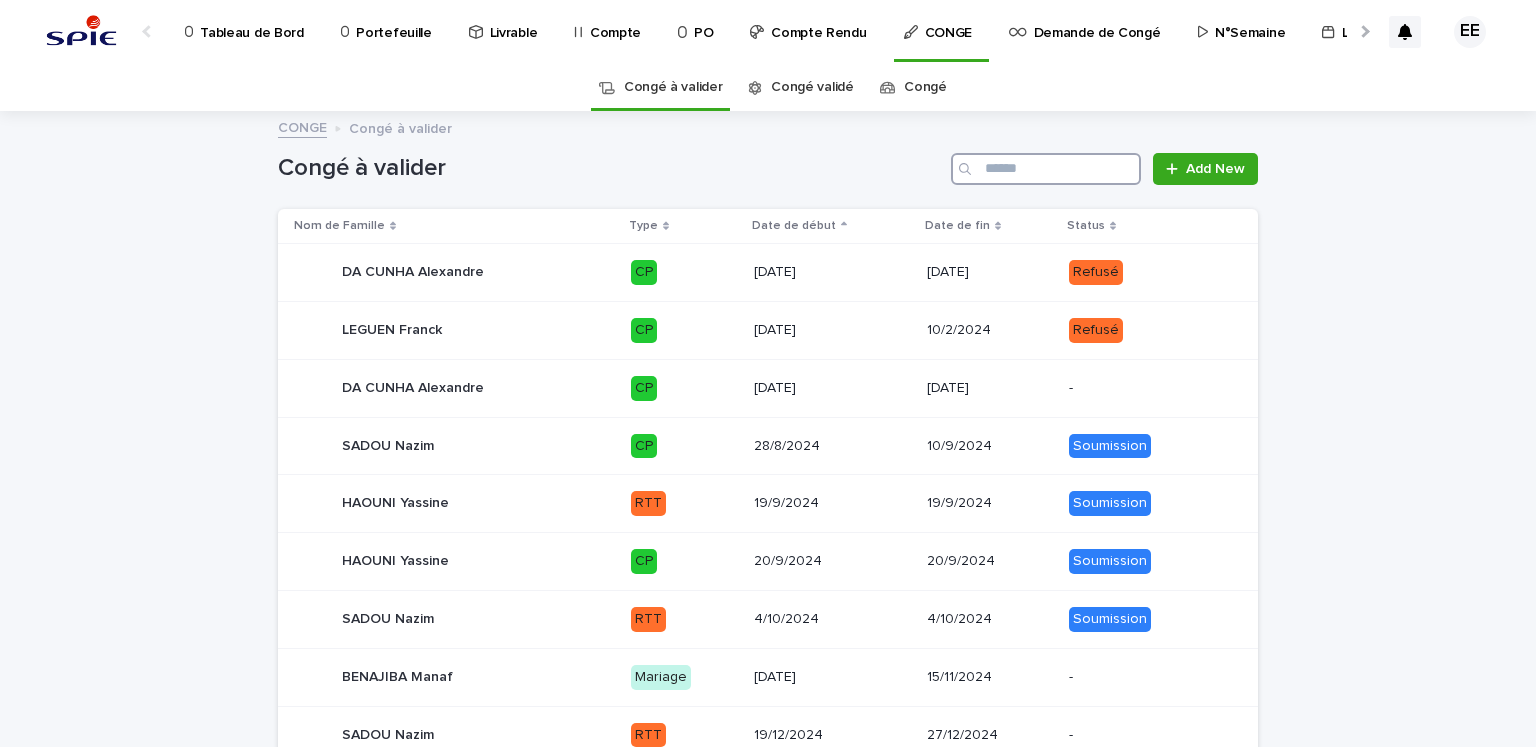 click at bounding box center (1046, 169) 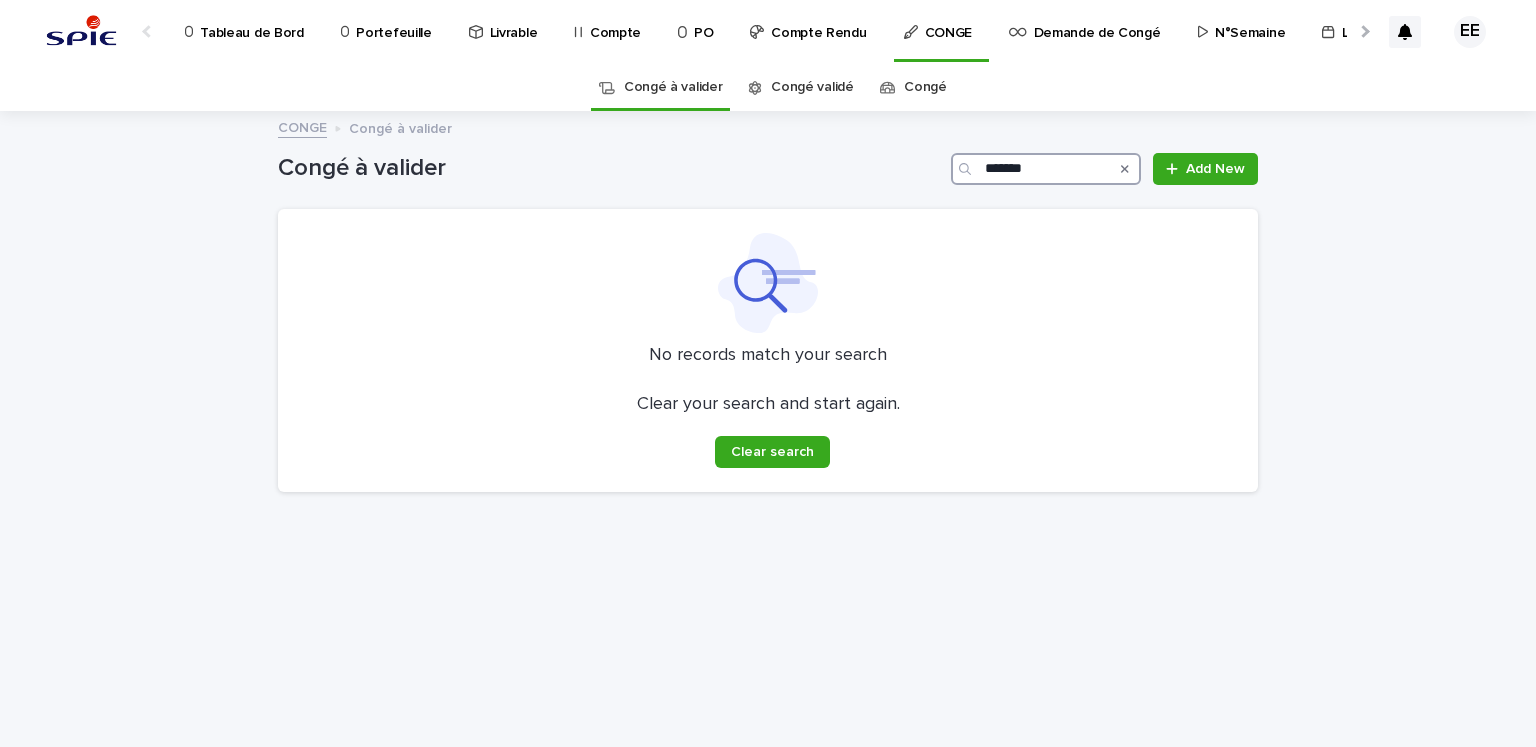 type on "*******" 